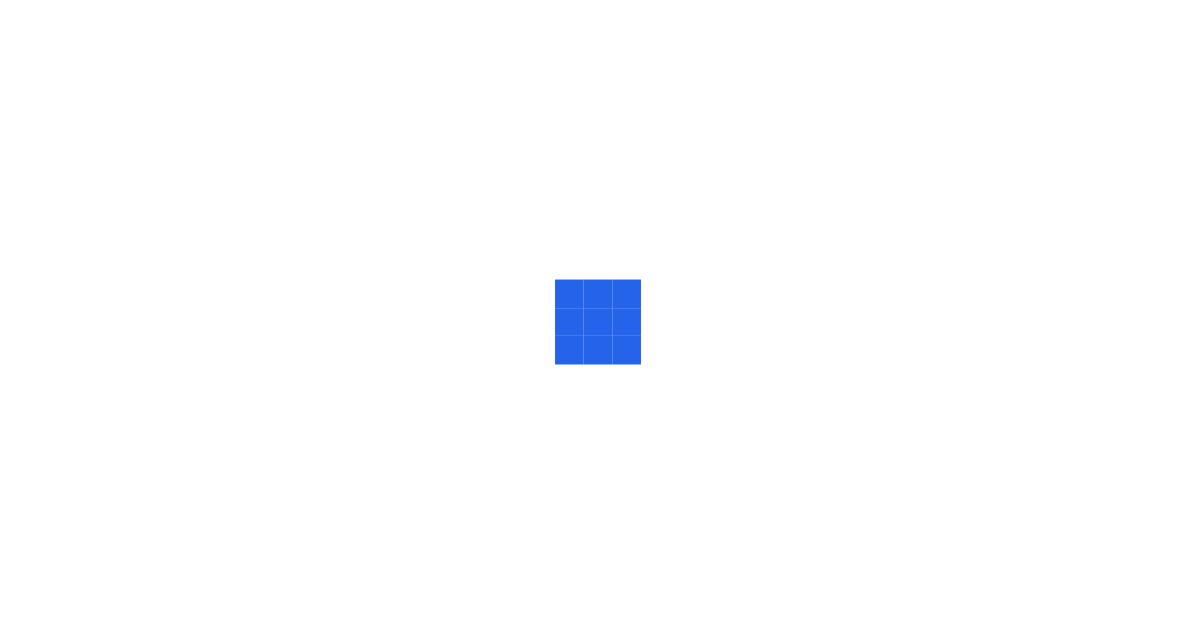 scroll, scrollTop: 0, scrollLeft: 0, axis: both 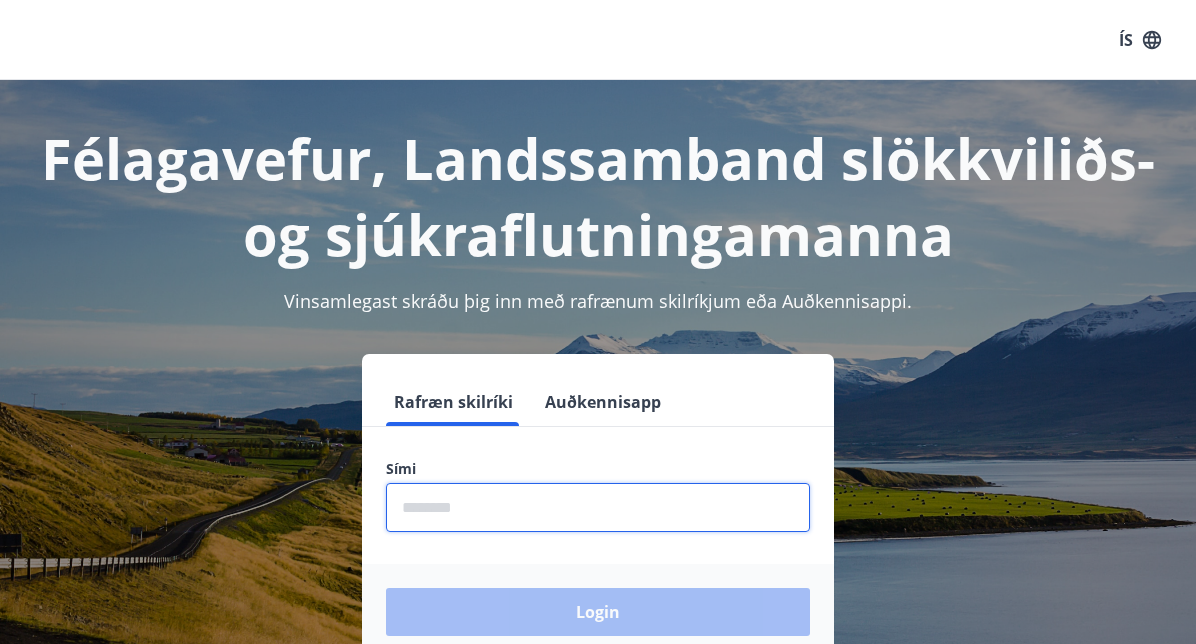 click at bounding box center (598, 507) 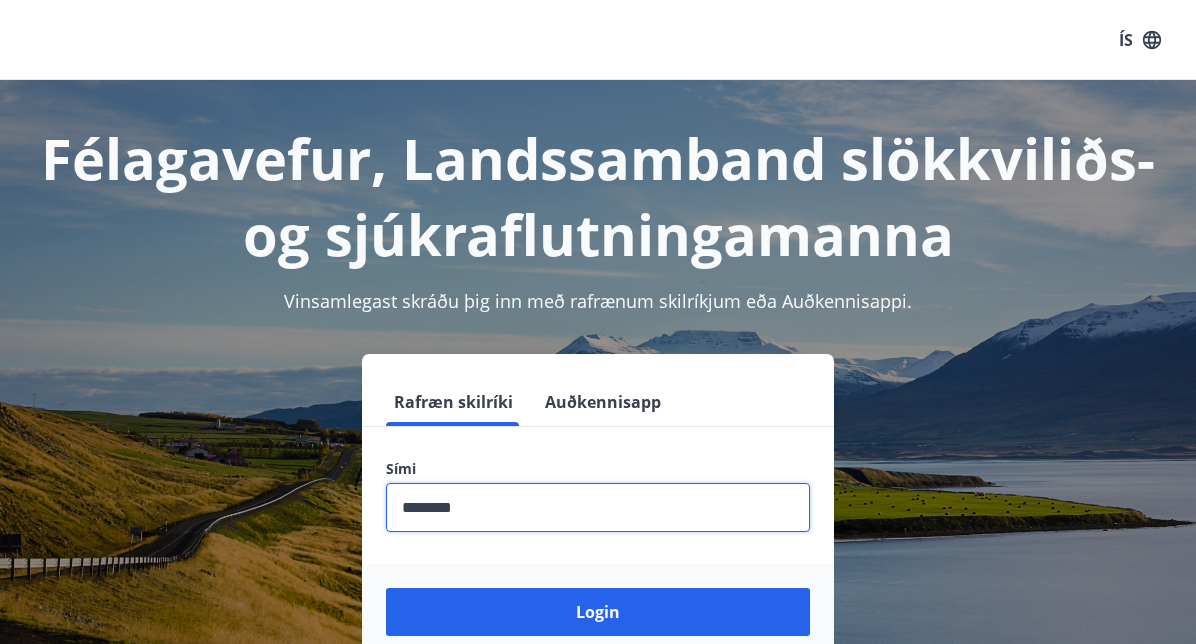 type on "********" 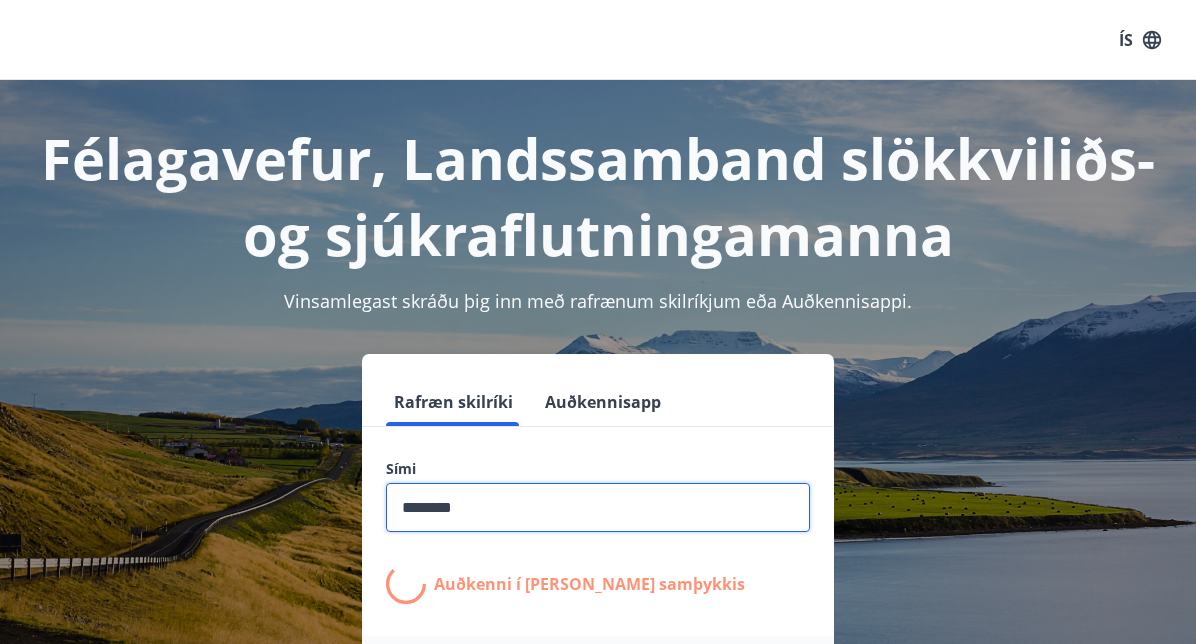 scroll, scrollTop: 245, scrollLeft: 0, axis: vertical 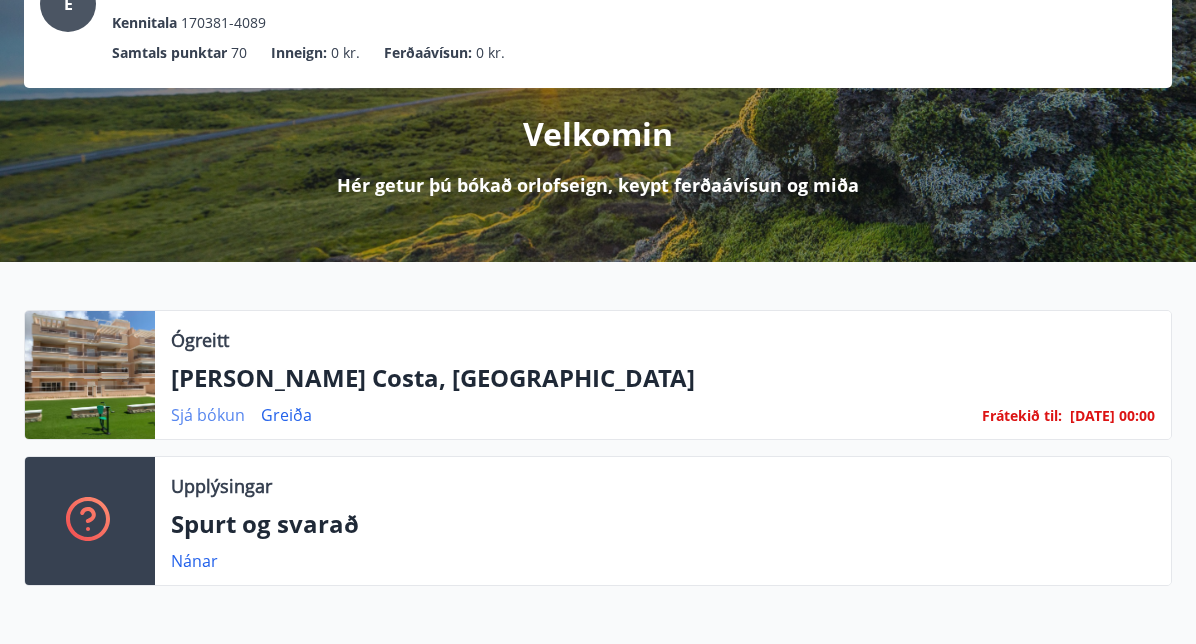 click on "Sjá bókun" at bounding box center (208, 415) 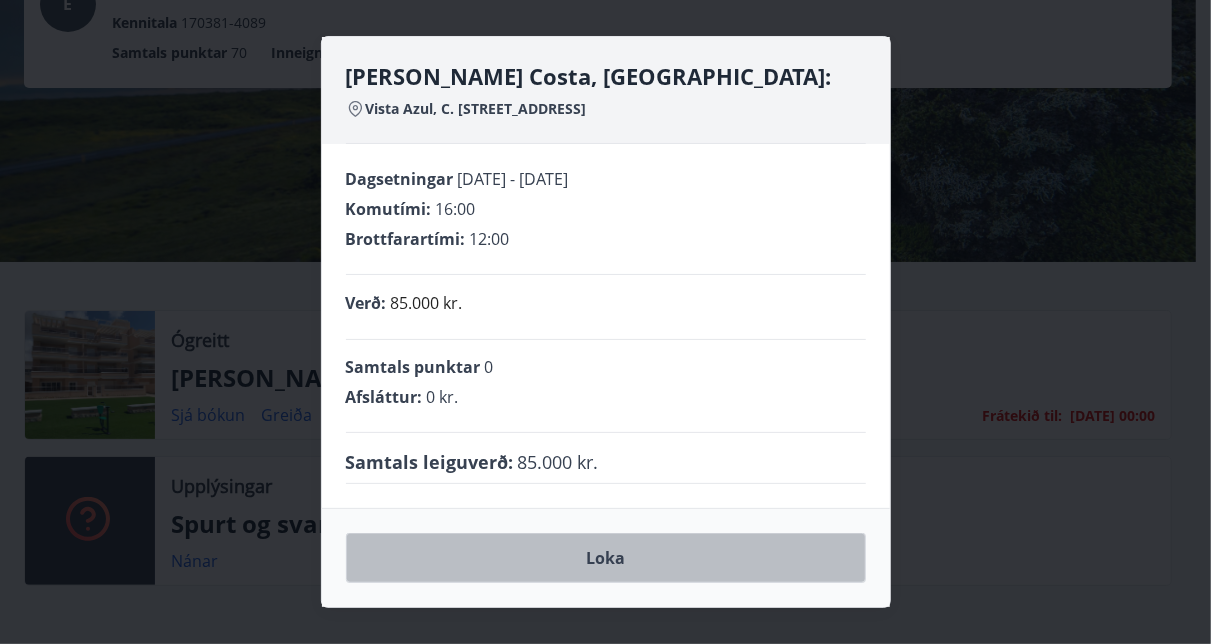 click on "Loka" at bounding box center (606, 558) 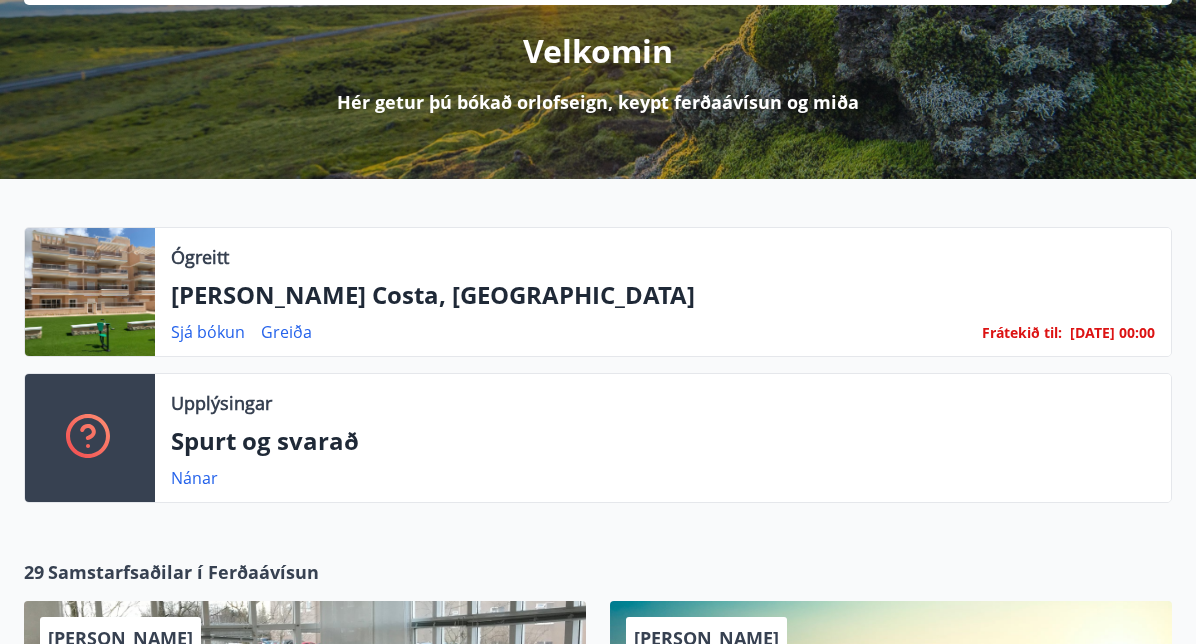 scroll, scrollTop: 245, scrollLeft: 0, axis: vertical 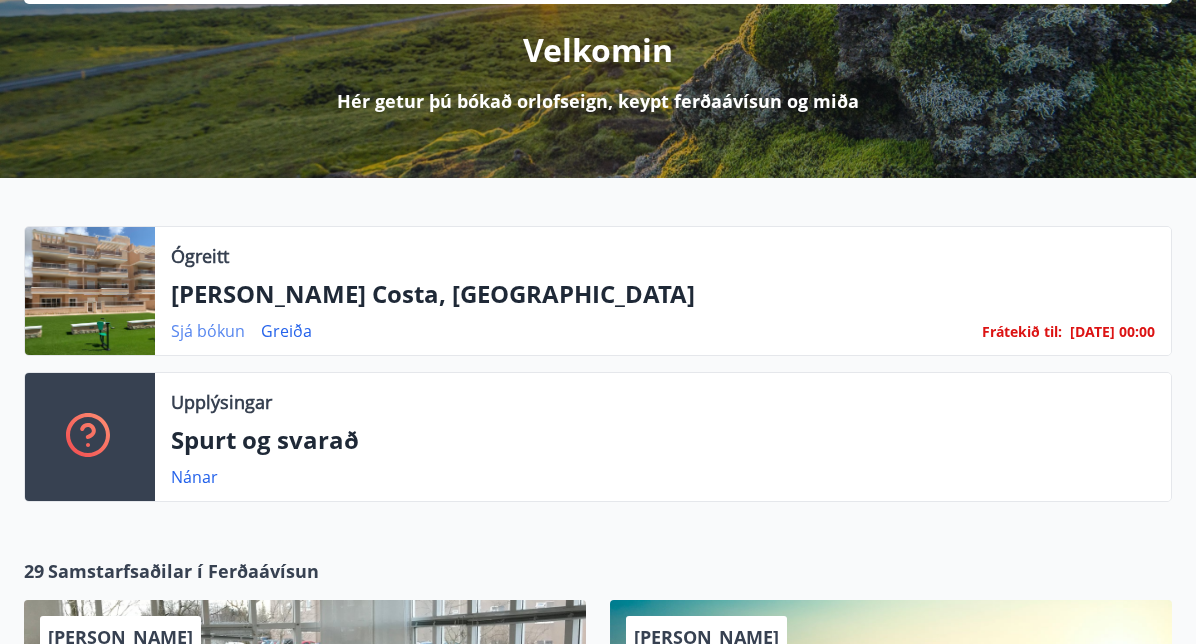 click on "Sjá bókun" at bounding box center [208, 331] 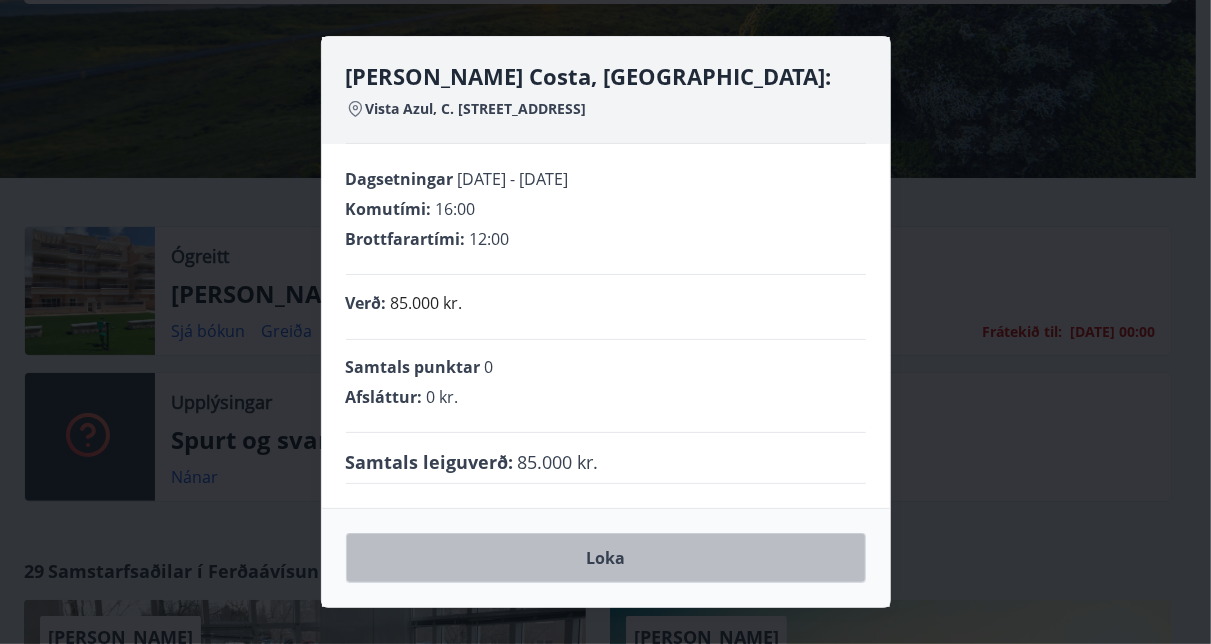 click on "Loka" at bounding box center (606, 558) 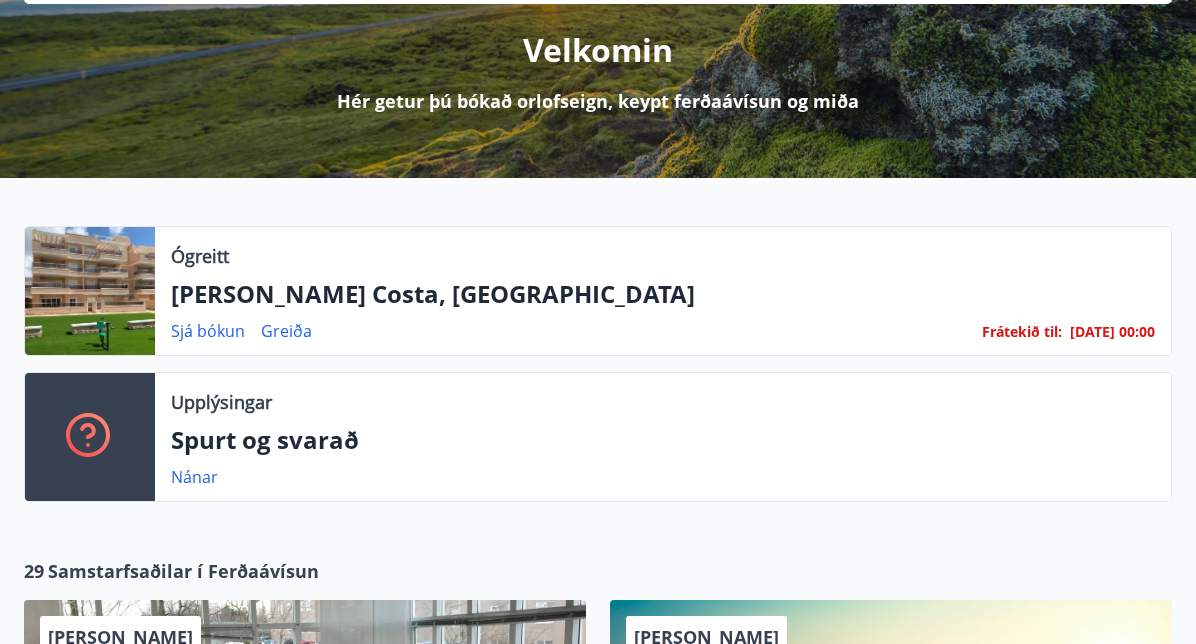 click on "Frátekið til  :" at bounding box center [1022, 332] 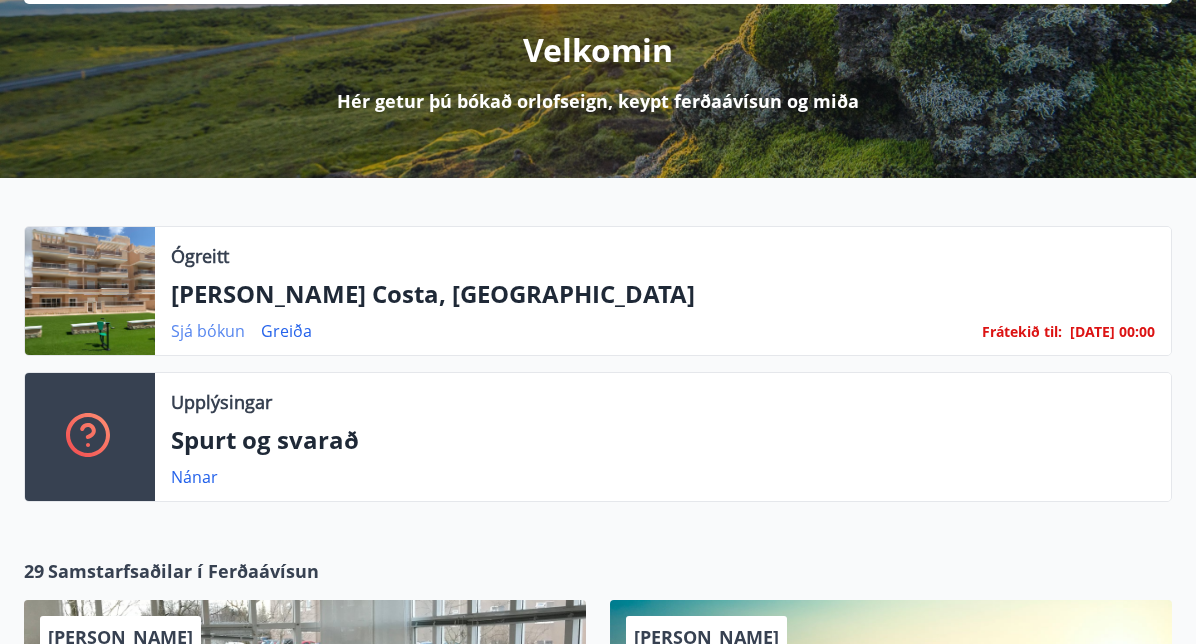 click on "Sjá bókun" at bounding box center [208, 331] 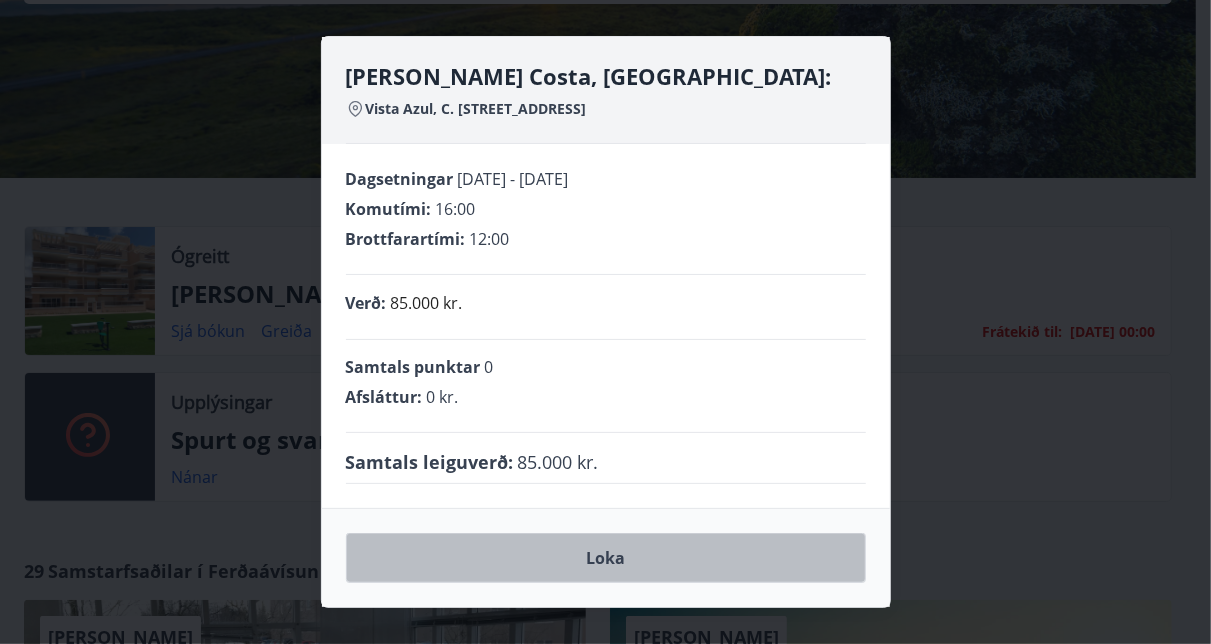 click on "Loka" at bounding box center (606, 558) 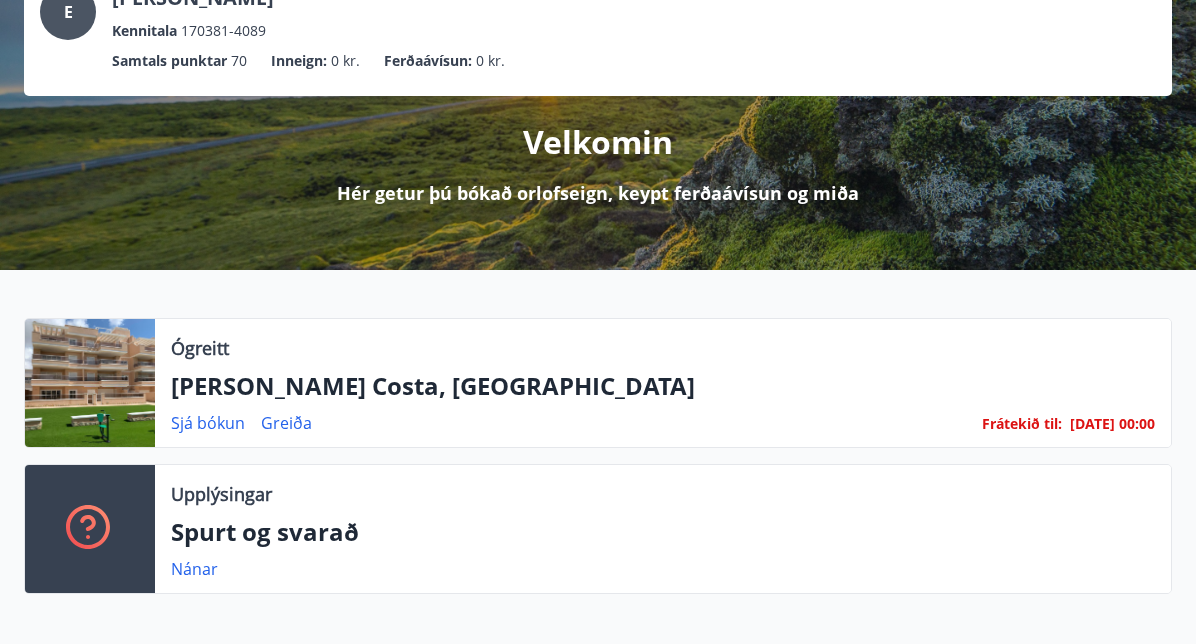 scroll, scrollTop: 151, scrollLeft: 0, axis: vertical 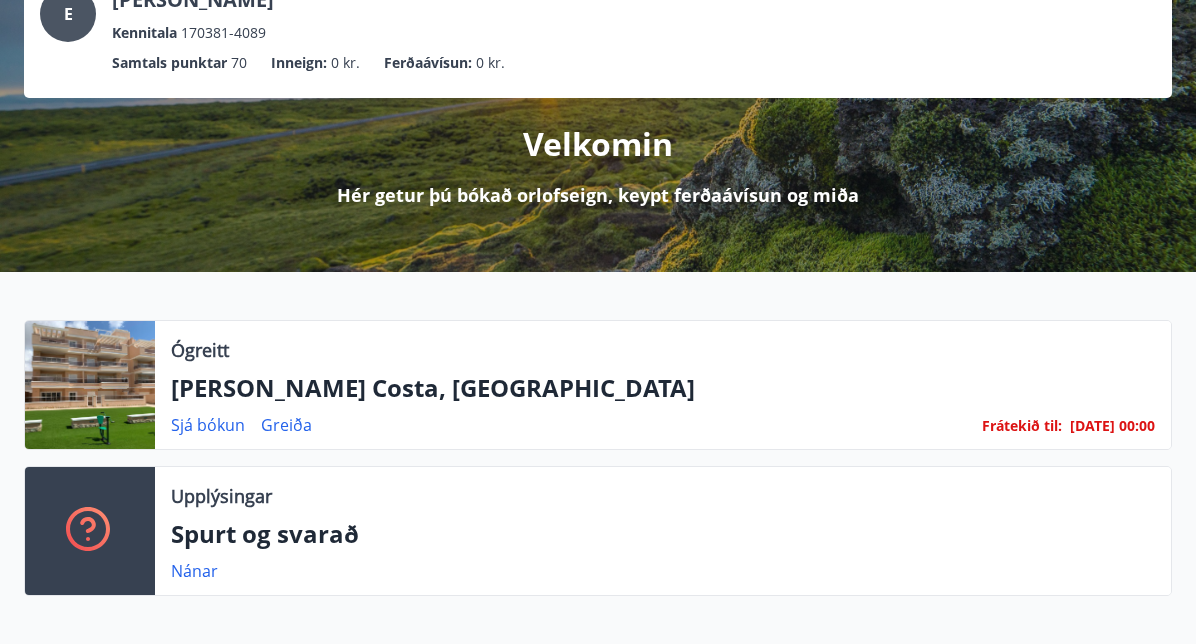 click at bounding box center (90, 385) 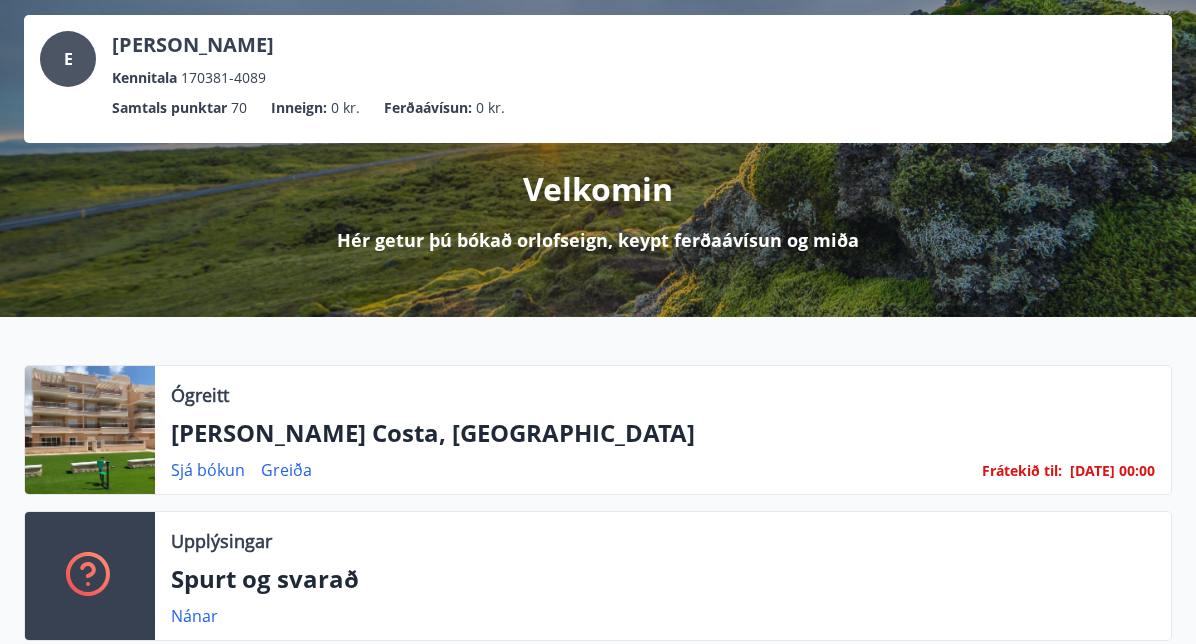 scroll, scrollTop: 112, scrollLeft: 0, axis: vertical 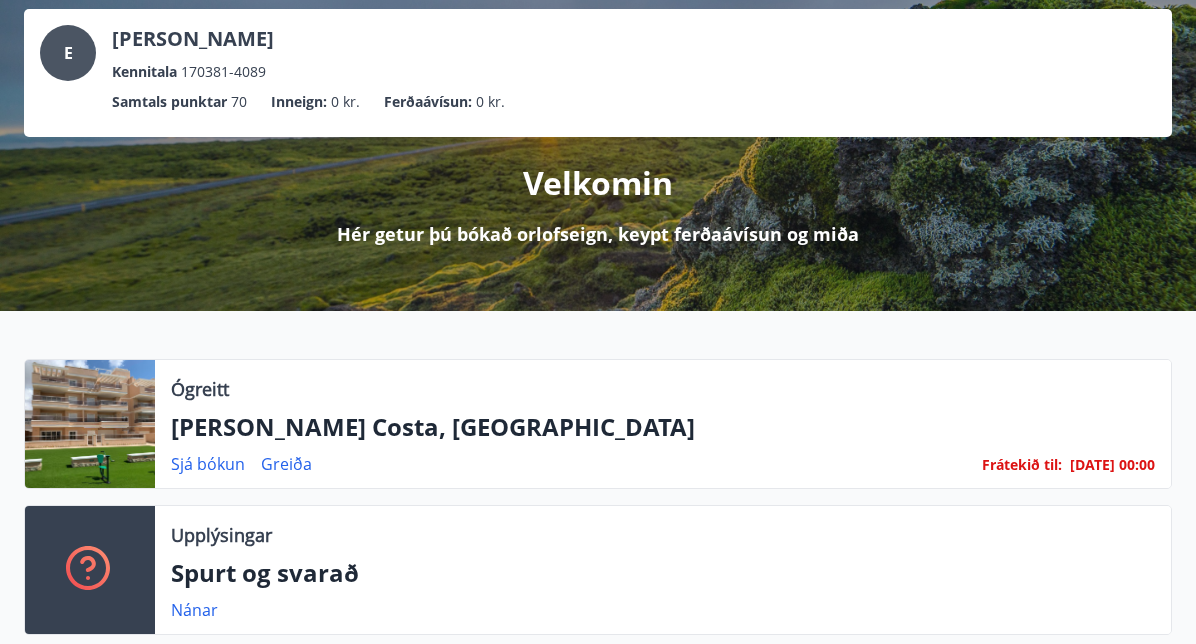 click on "[PERSON_NAME] Costa, [GEOGRAPHIC_DATA]" at bounding box center [663, 427] 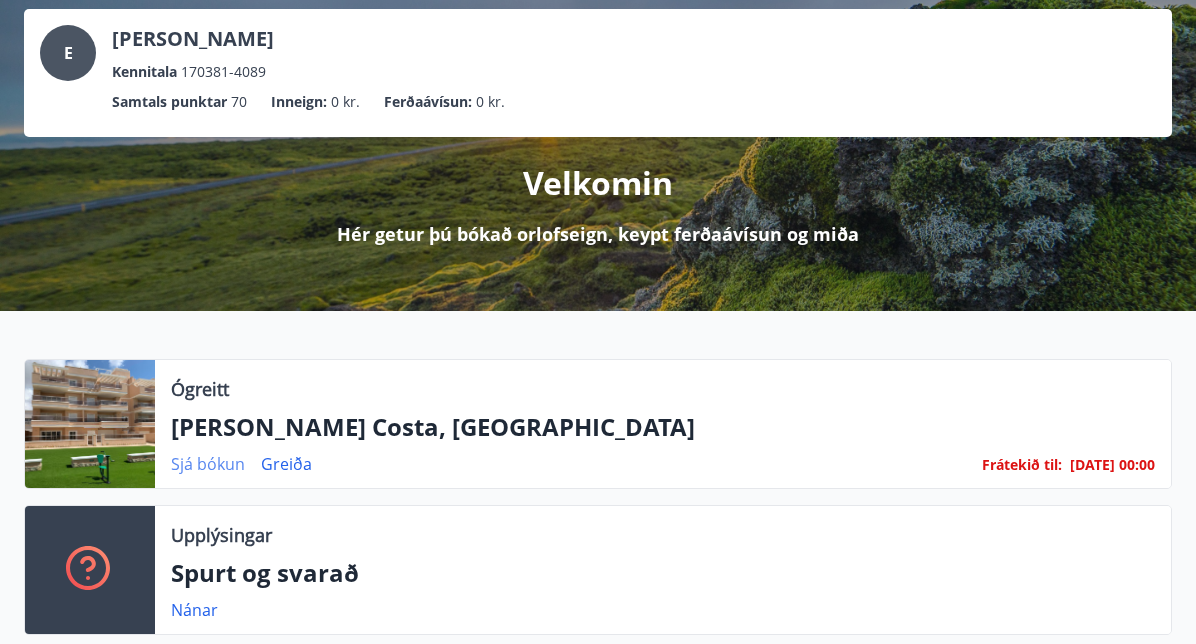 click on "Sjá bókun" at bounding box center (208, 464) 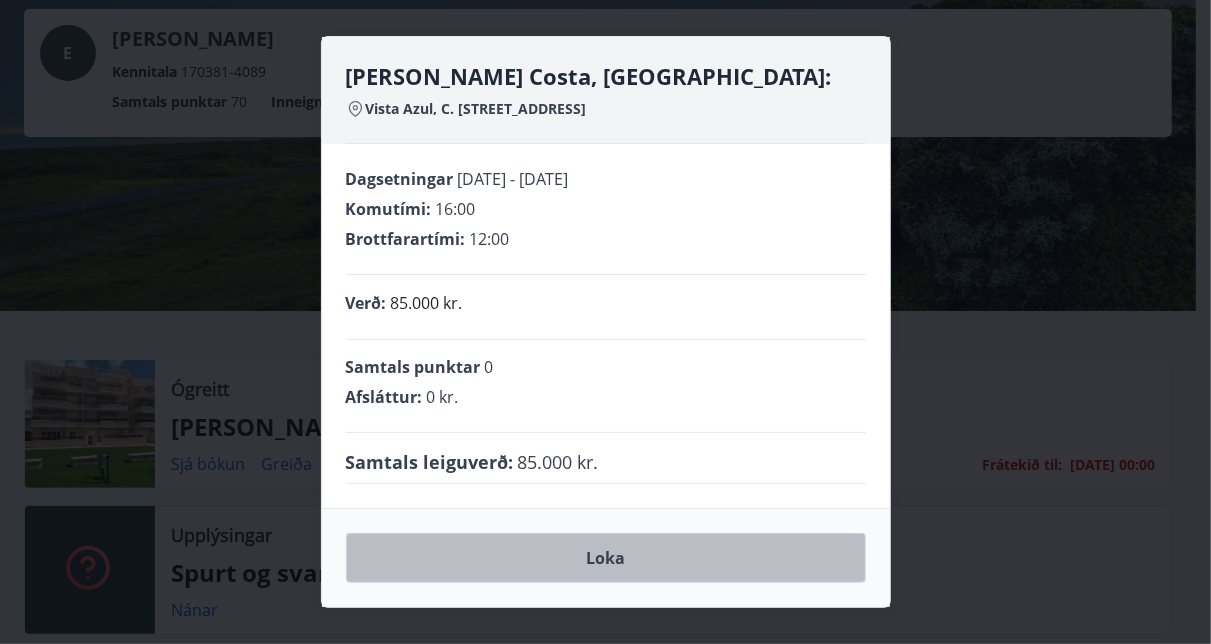 click on "Loka" at bounding box center (606, 558) 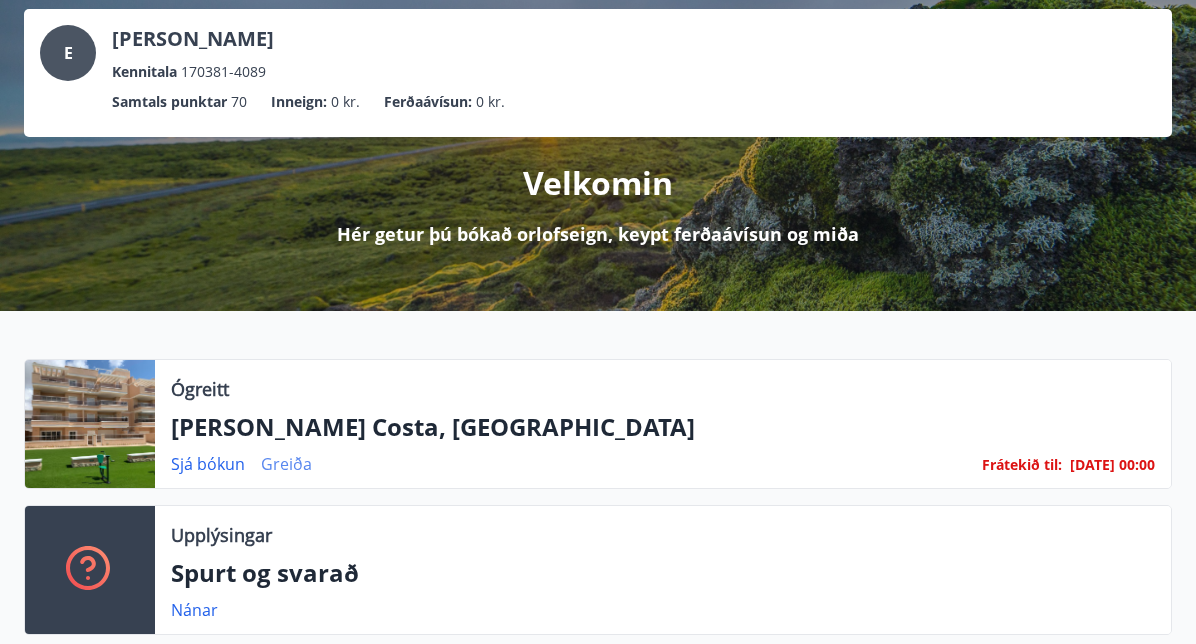 click on "Greiða" at bounding box center [286, 464] 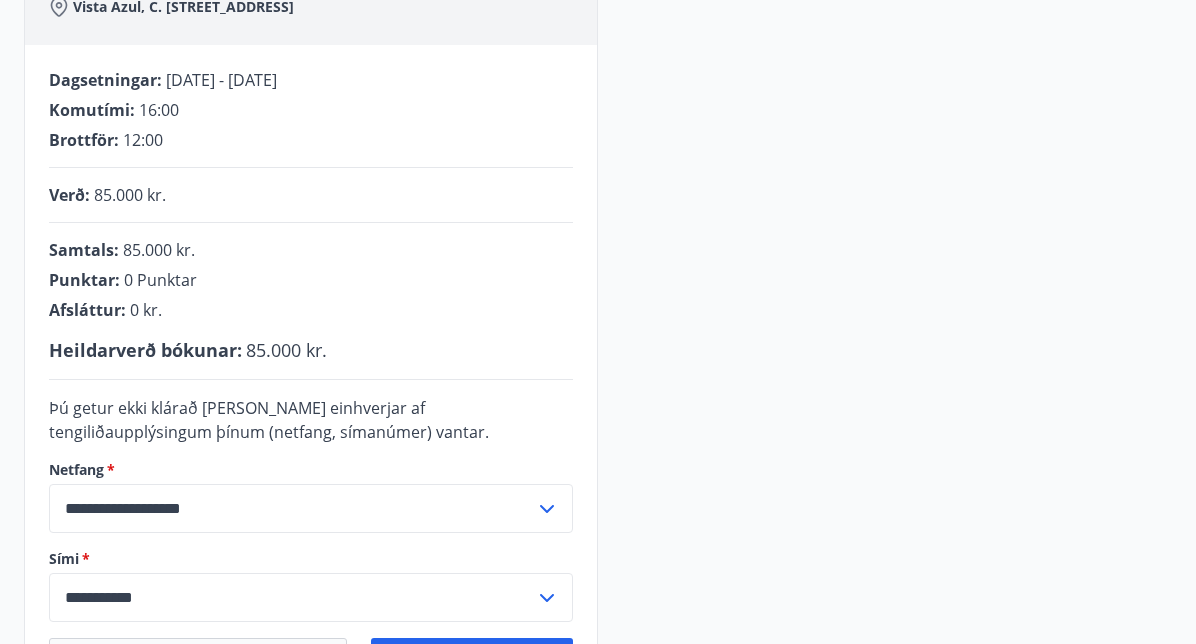 scroll, scrollTop: 337, scrollLeft: 0, axis: vertical 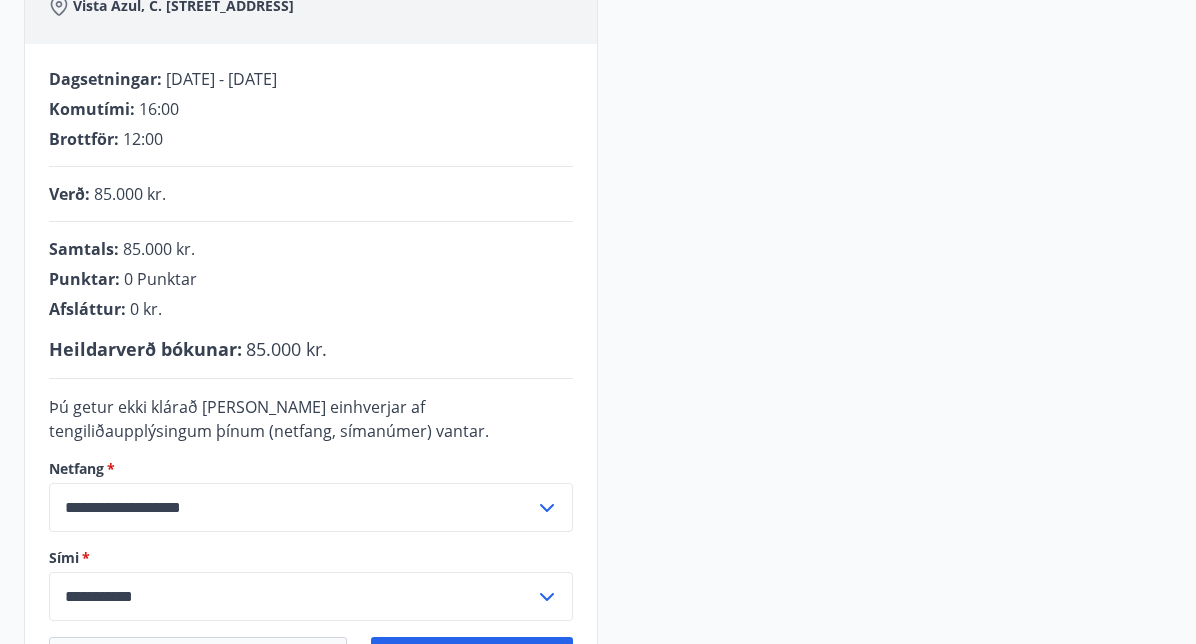 click 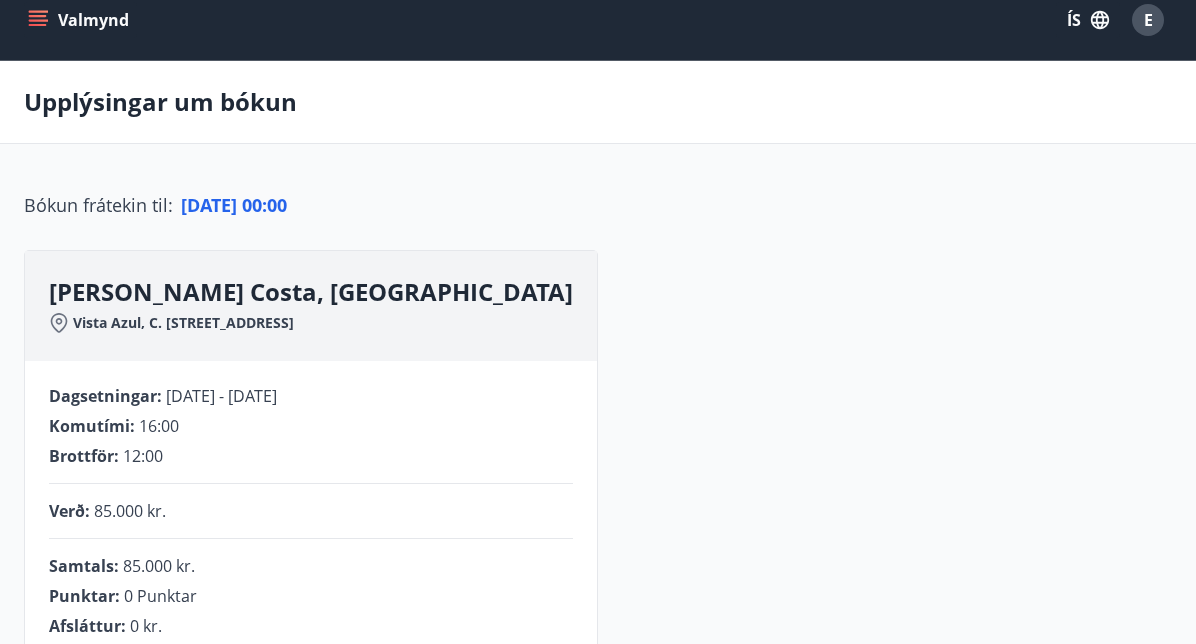 scroll, scrollTop: 0, scrollLeft: 0, axis: both 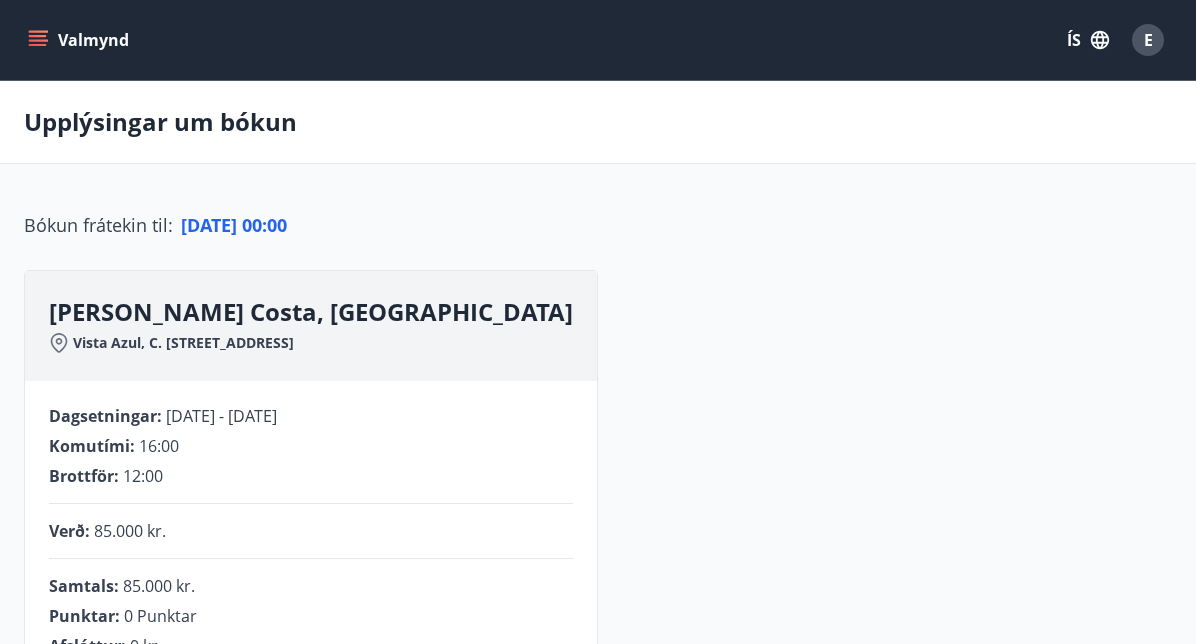 click 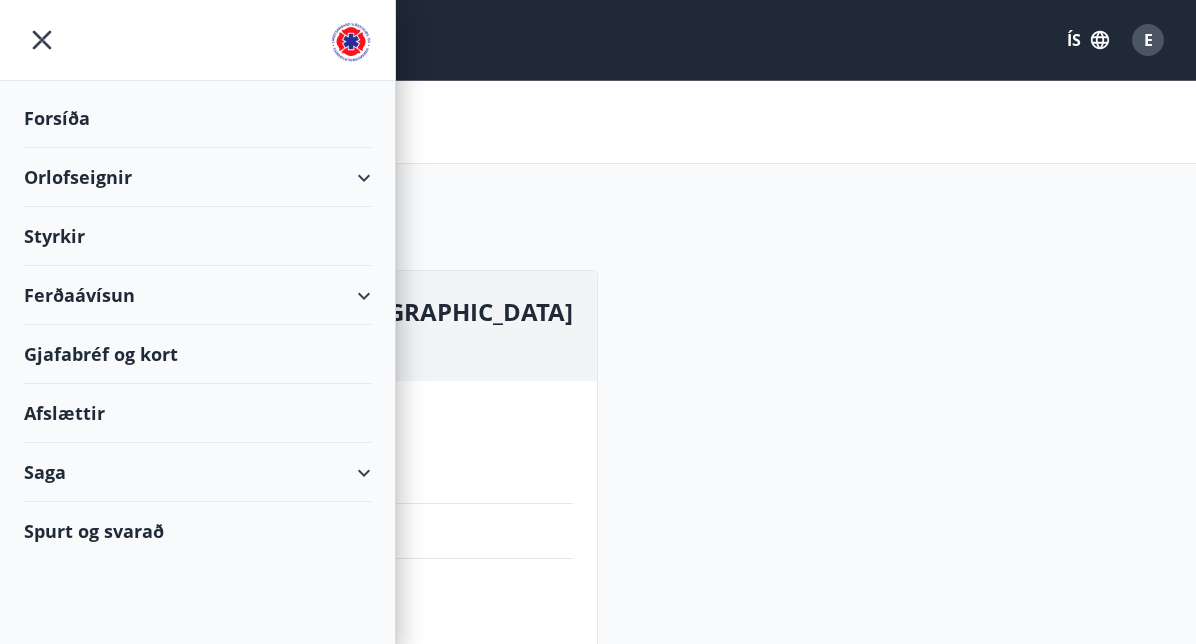 click on "Orlofseignir" at bounding box center [197, 177] 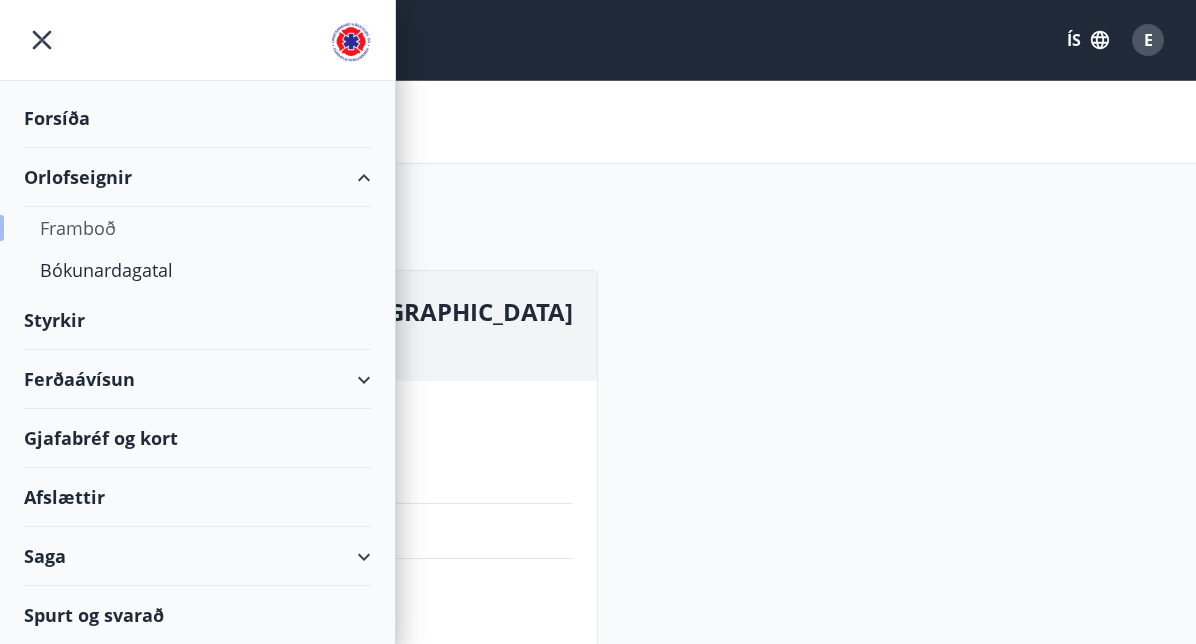 click on "Framboð" at bounding box center (197, 228) 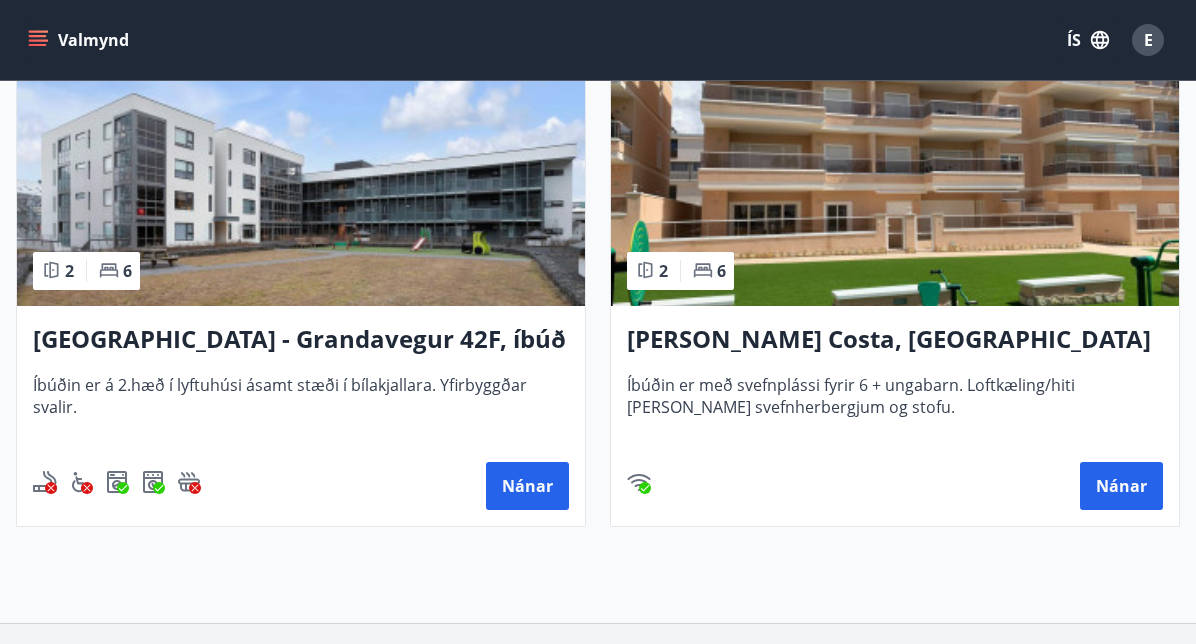 scroll, scrollTop: 1519, scrollLeft: 0, axis: vertical 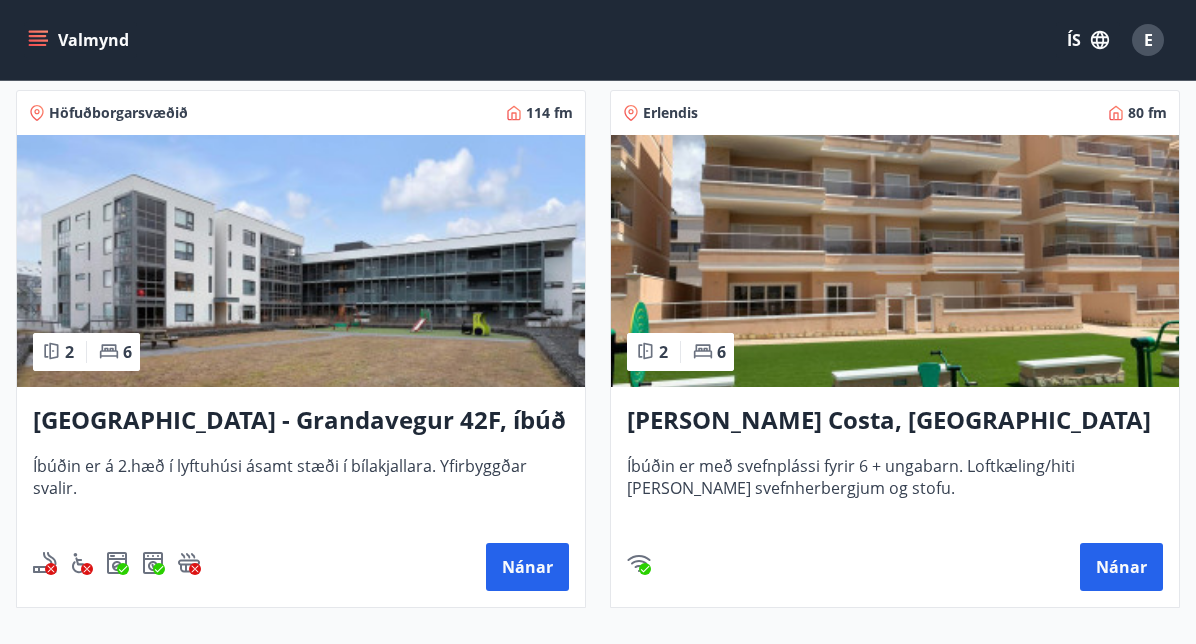 click on "[PERSON_NAME] Costa, [GEOGRAPHIC_DATA]" at bounding box center [895, 421] 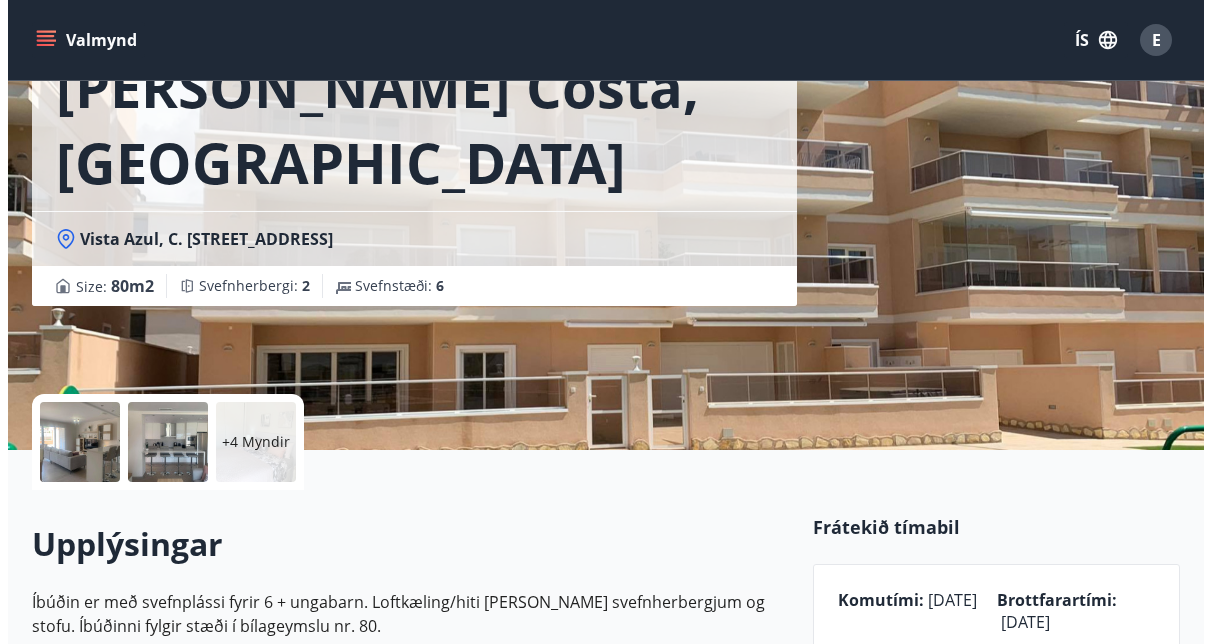 scroll, scrollTop: 0, scrollLeft: 0, axis: both 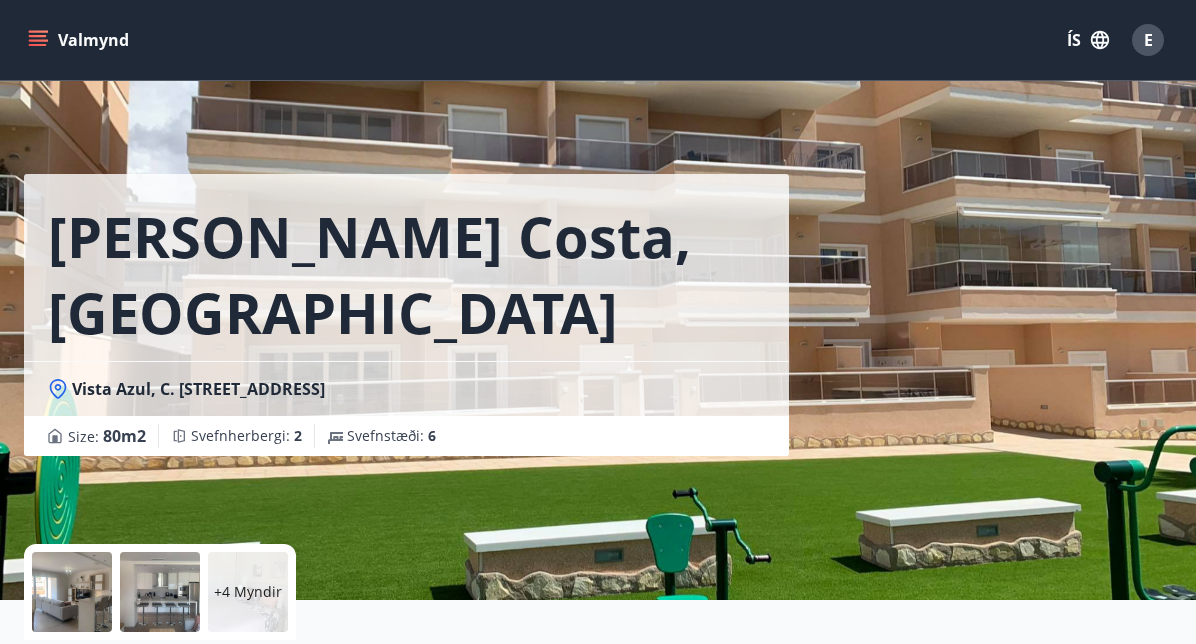 click on "+4 Myndir" at bounding box center (248, 592) 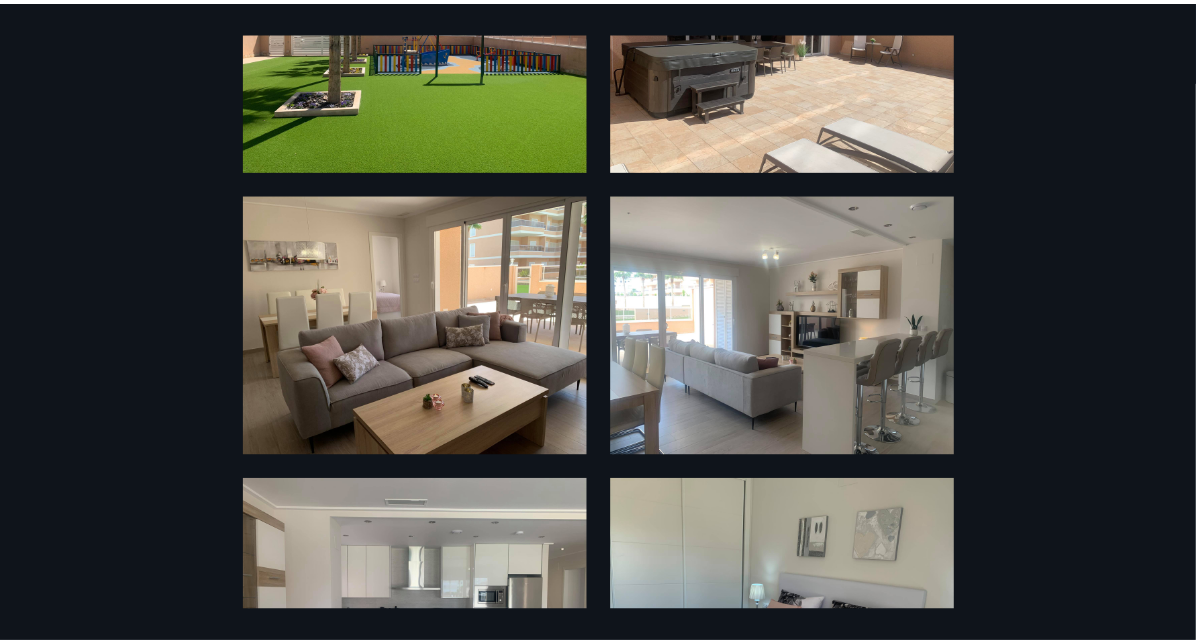 scroll, scrollTop: 0, scrollLeft: 0, axis: both 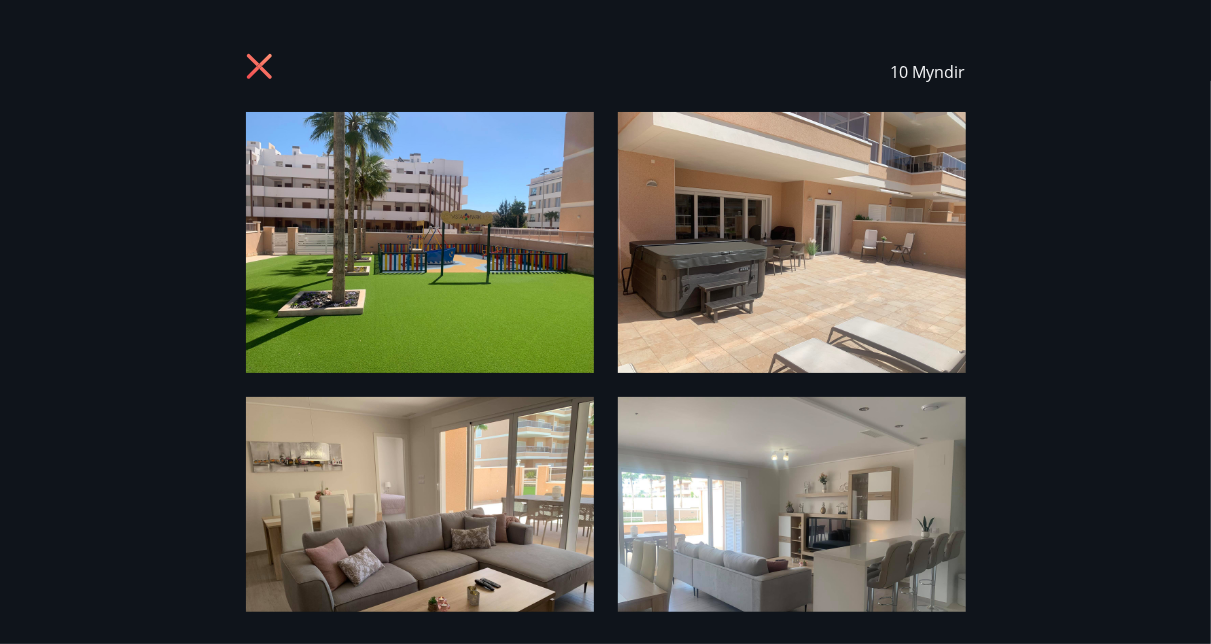 click on "10   Myndir" at bounding box center (606, 72) 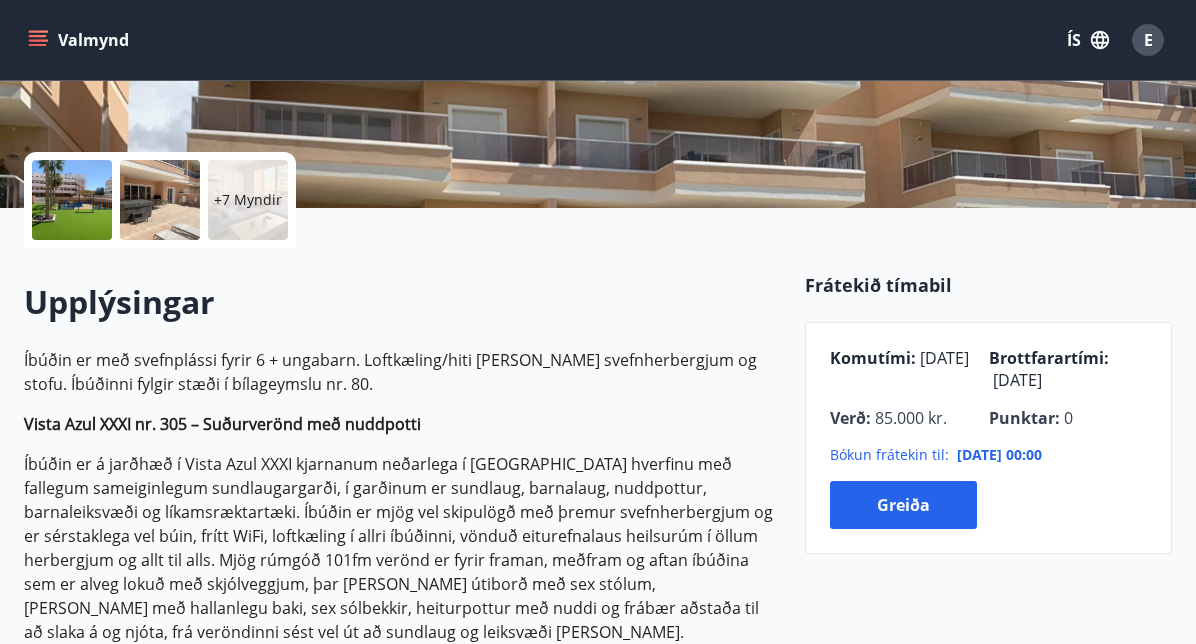scroll, scrollTop: 0, scrollLeft: 0, axis: both 